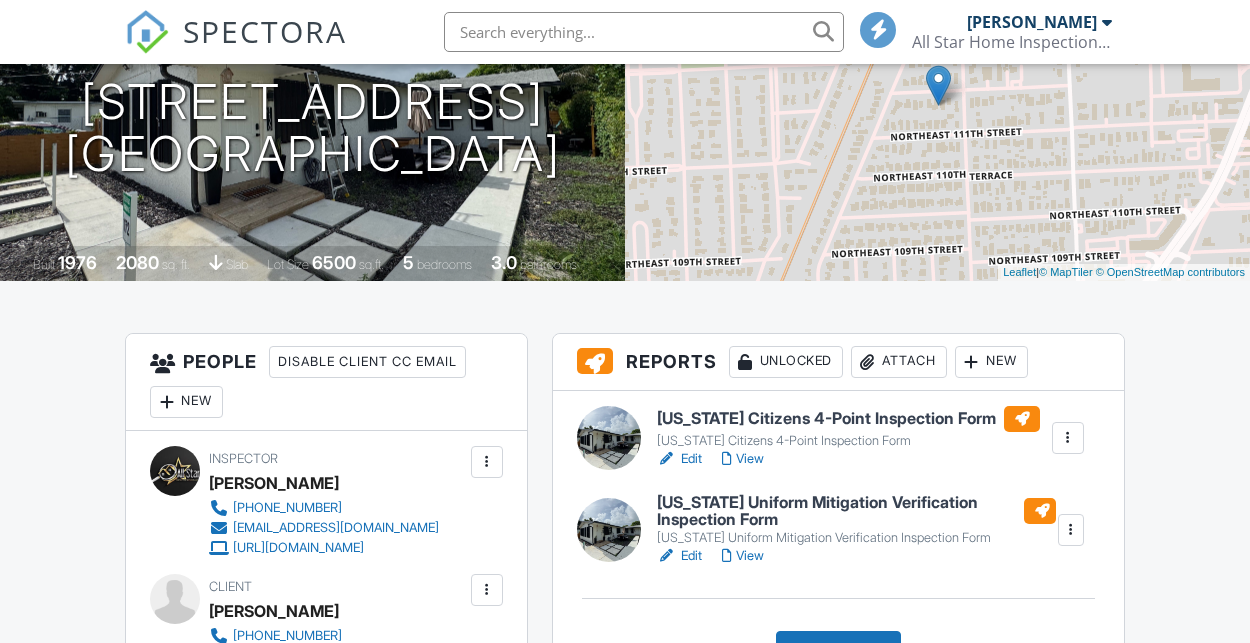 scroll, scrollTop: 274, scrollLeft: 0, axis: vertical 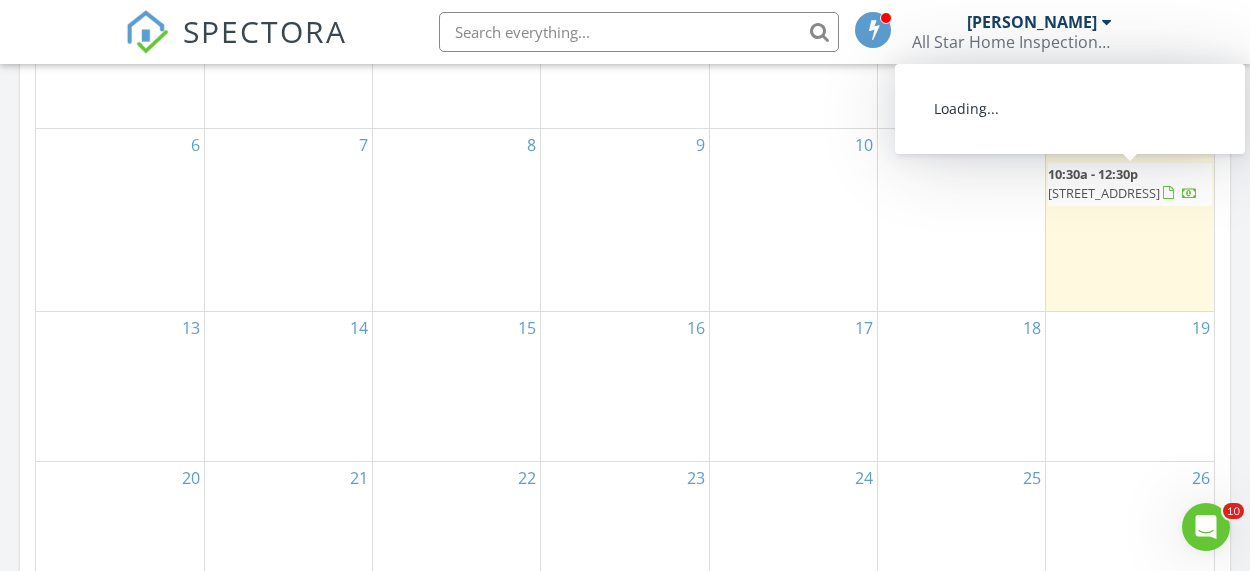 click on "1170 NE 112th St, Miami 33161" at bounding box center [1104, 193] 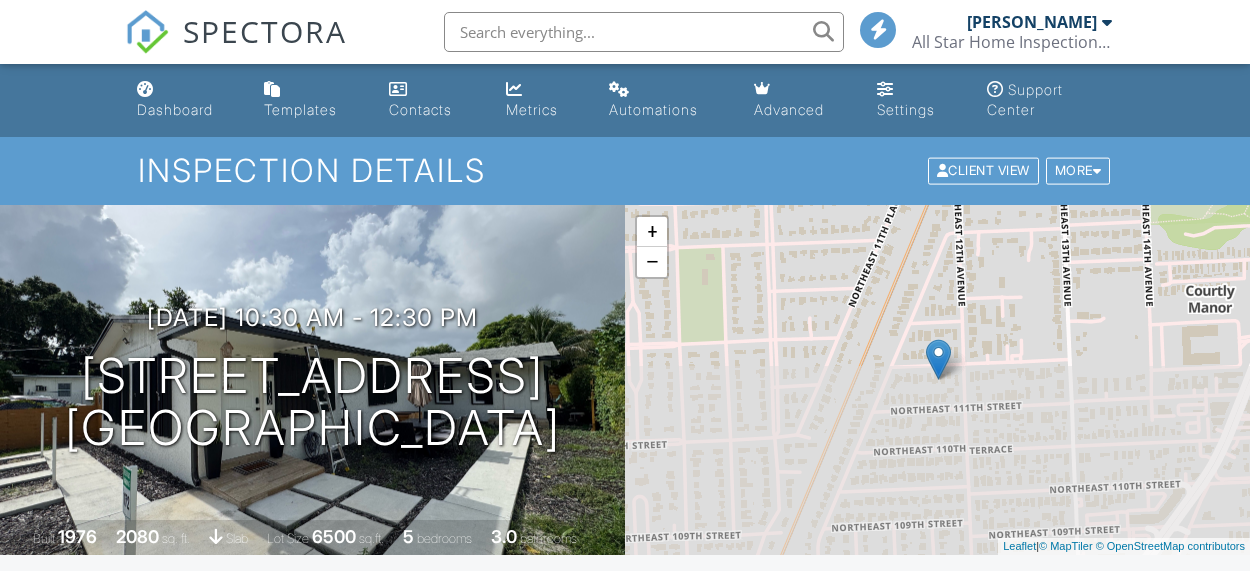scroll, scrollTop: 0, scrollLeft: 0, axis: both 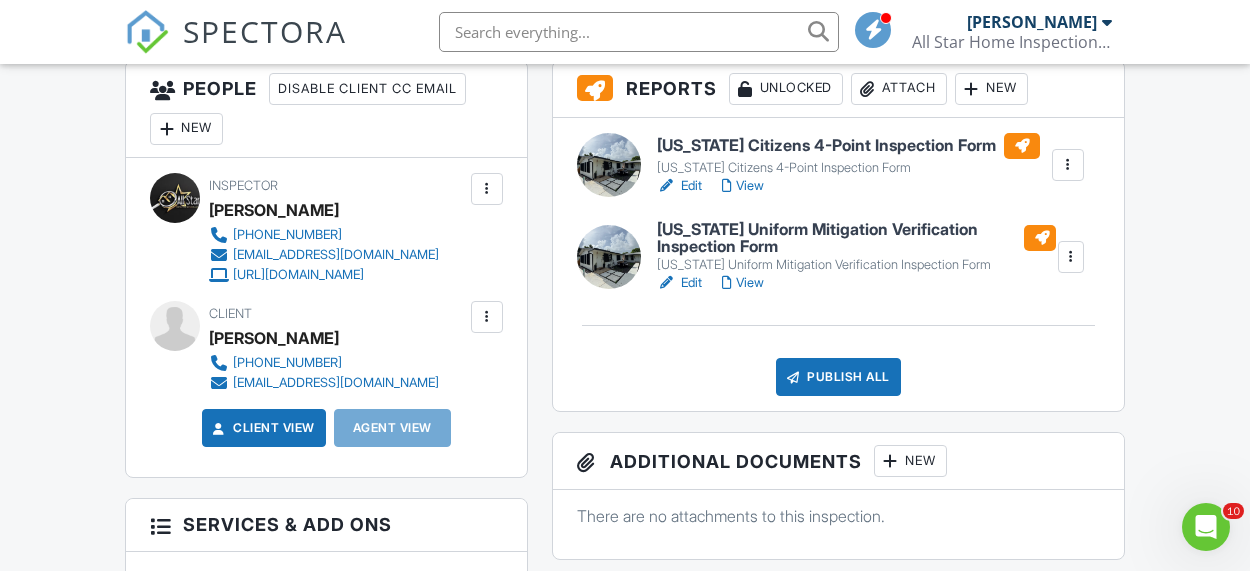 click on "Edit" at bounding box center (679, 283) 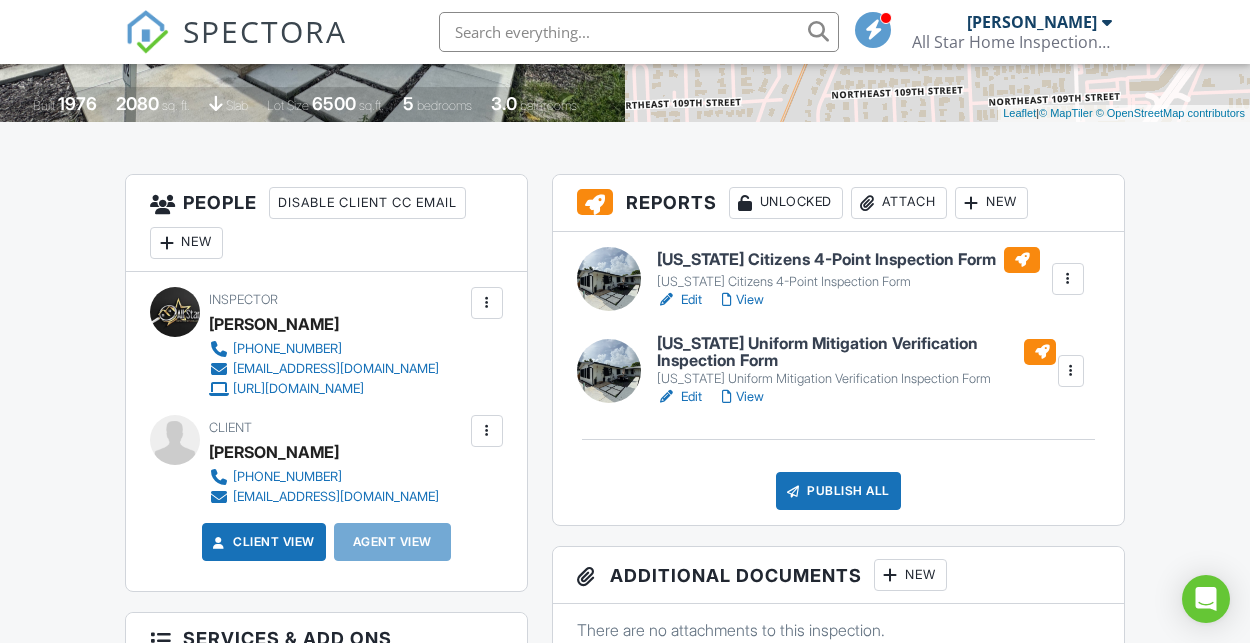 scroll, scrollTop: 433, scrollLeft: 0, axis: vertical 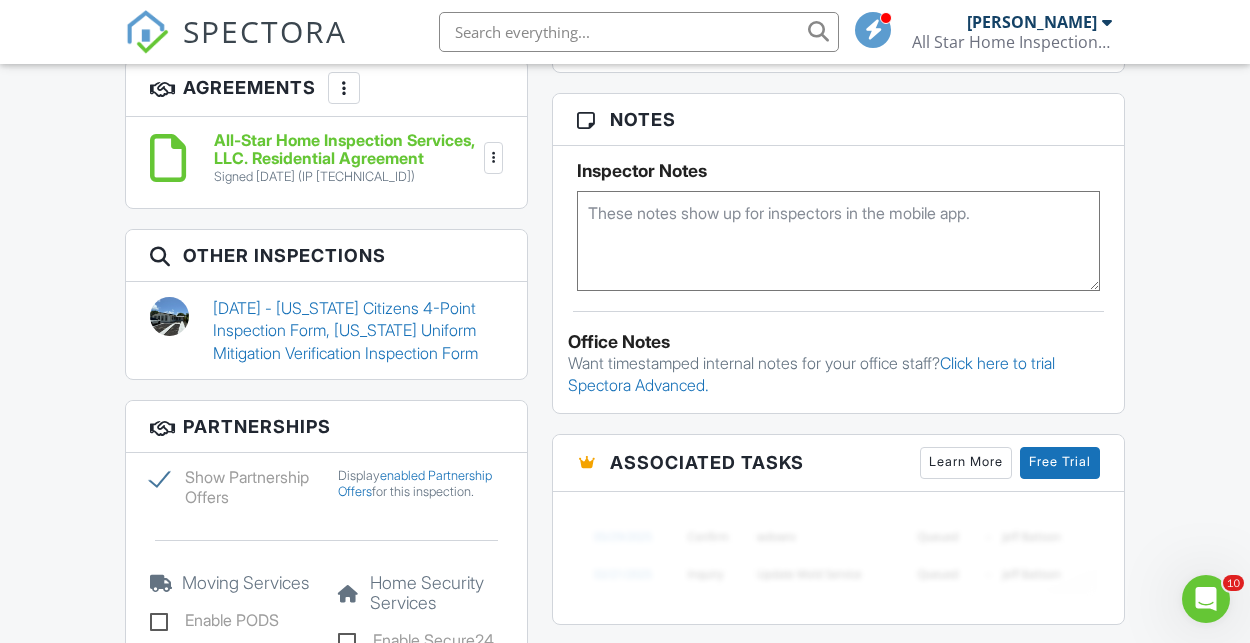 click on "08/12/2024 - Florida Citizens 4-Point Inspection Form, Florida Uniform Mitigation Verification Inspection Form" at bounding box center (358, 330) 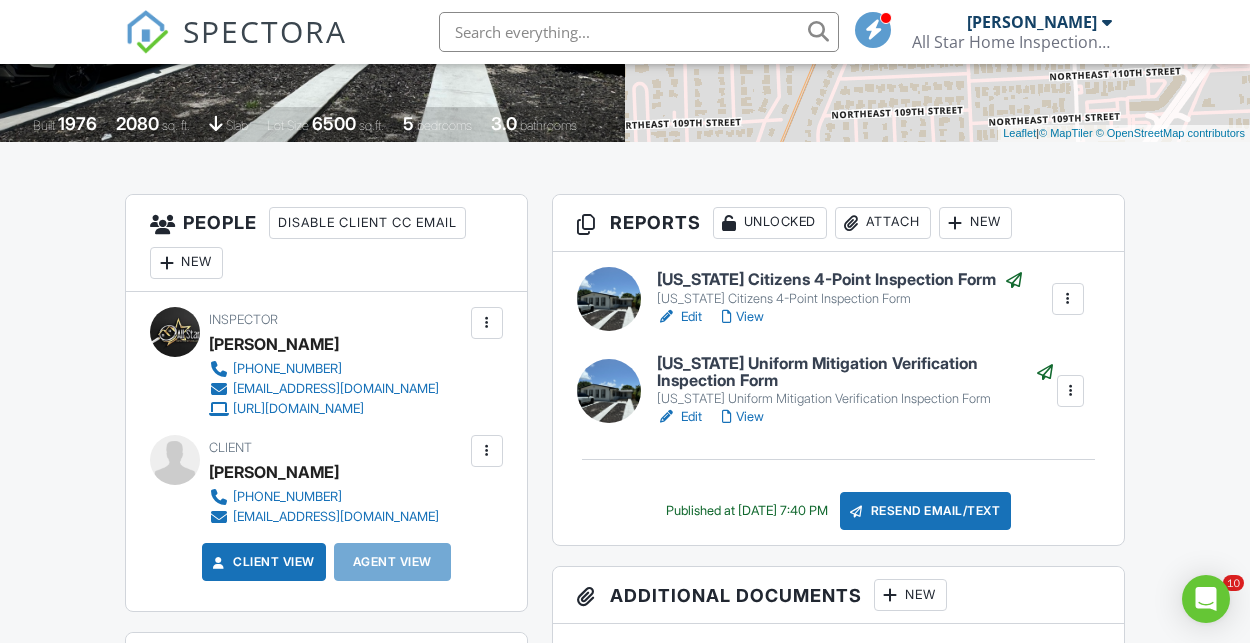 scroll, scrollTop: 413, scrollLeft: 0, axis: vertical 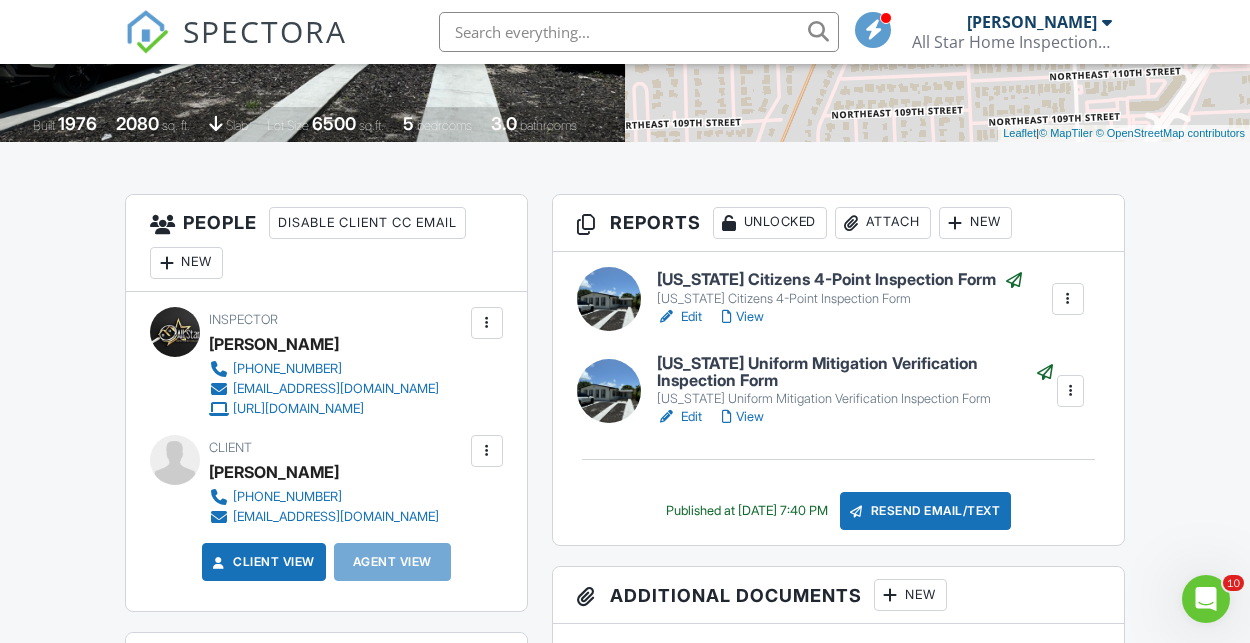 click on "Edit" at bounding box center (679, 317) 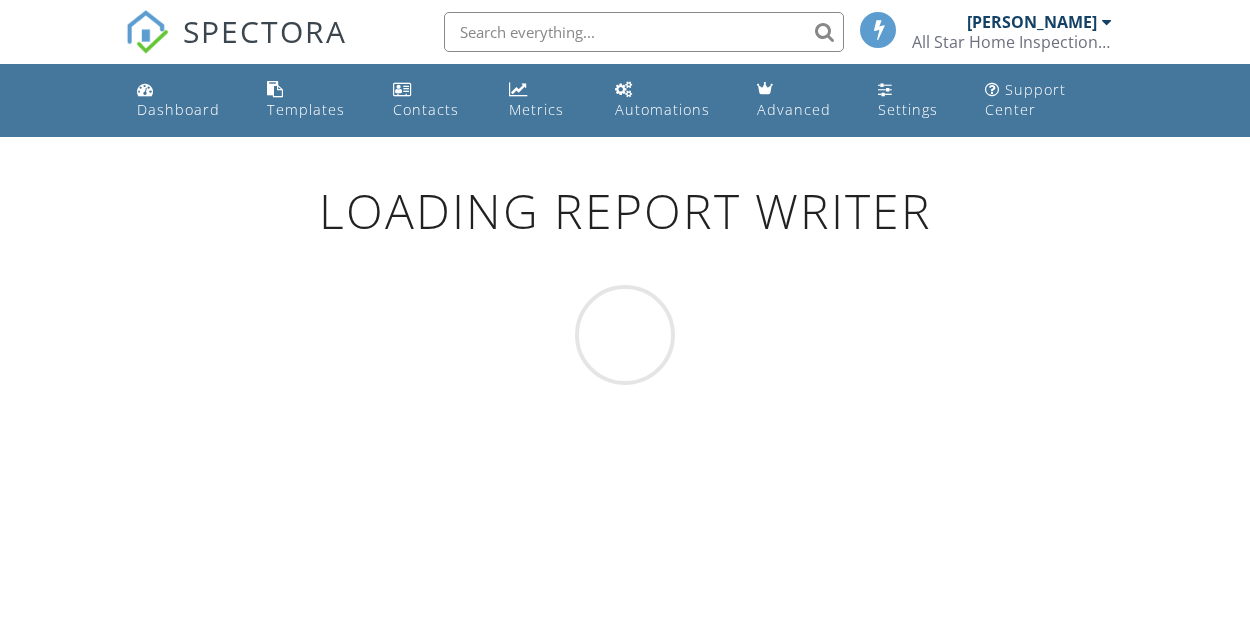 scroll, scrollTop: 0, scrollLeft: 0, axis: both 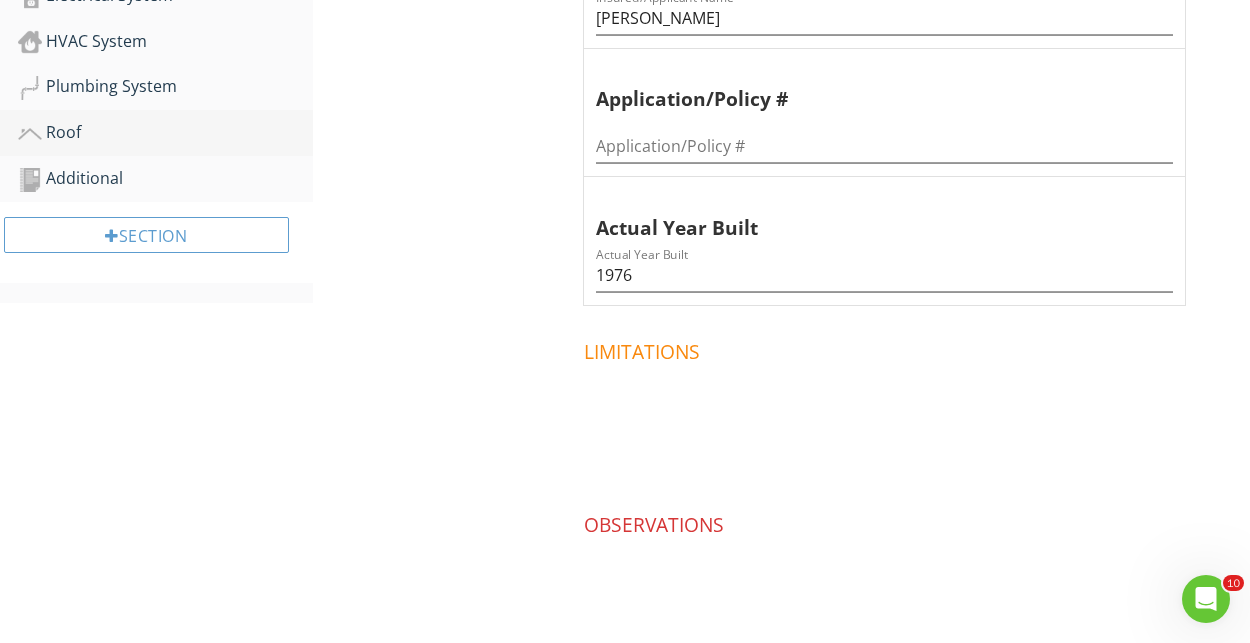 click on "Roof" at bounding box center [165, 133] 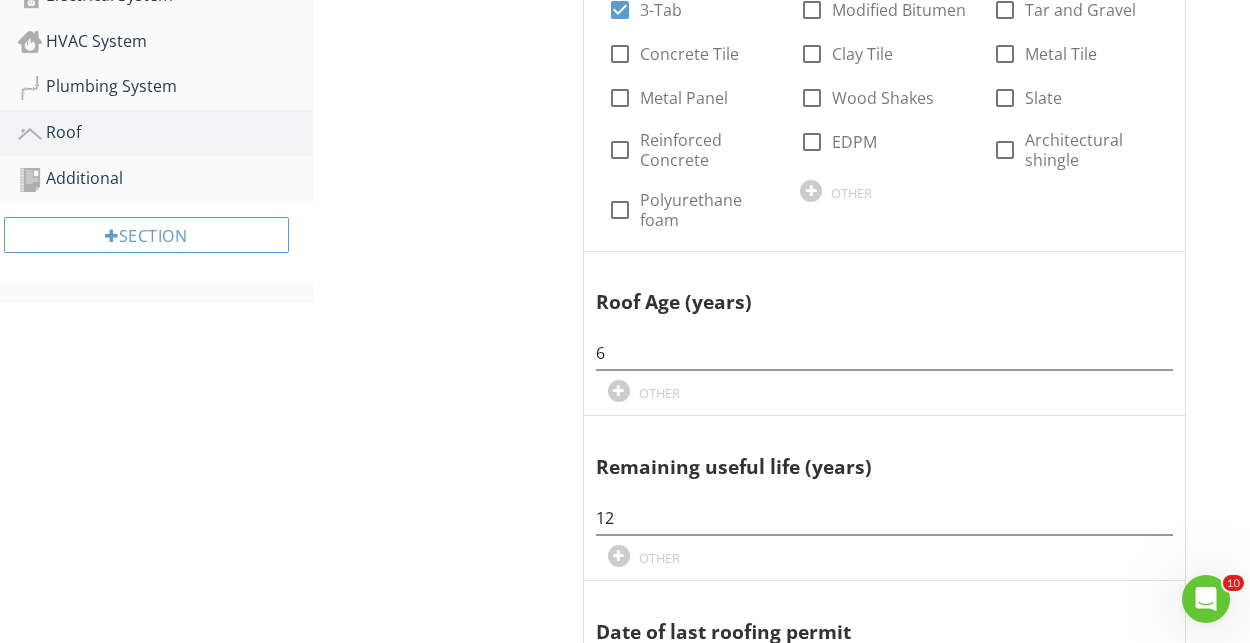 scroll, scrollTop: 333, scrollLeft: 0, axis: vertical 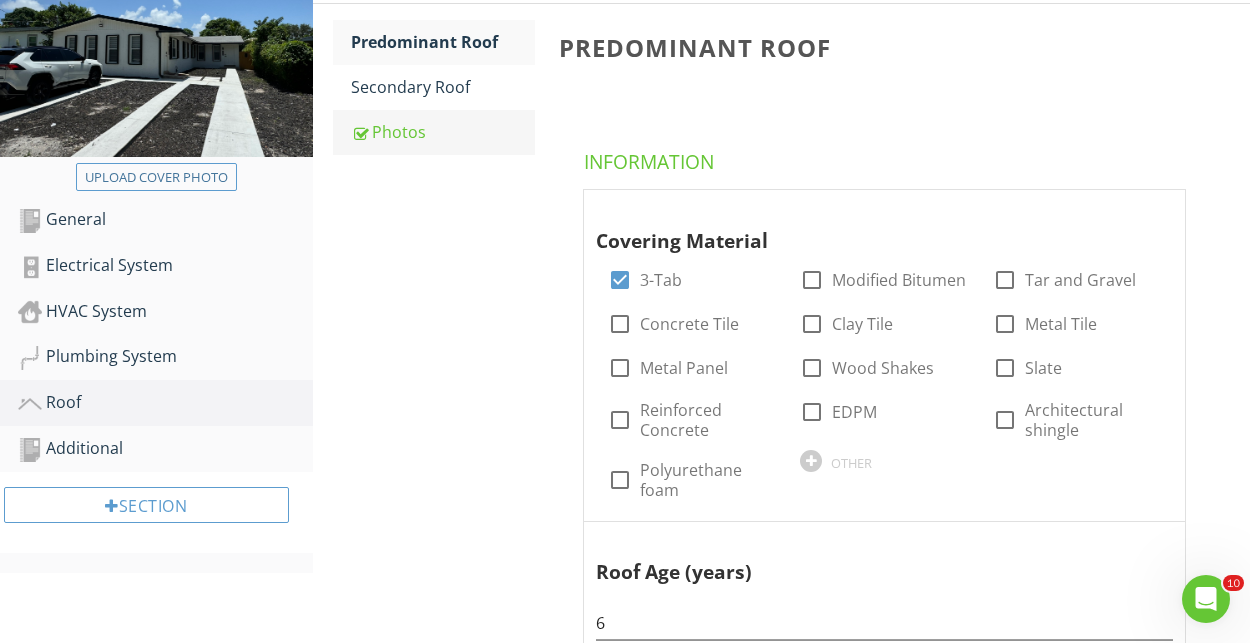 click on "Photos" at bounding box center (443, 132) 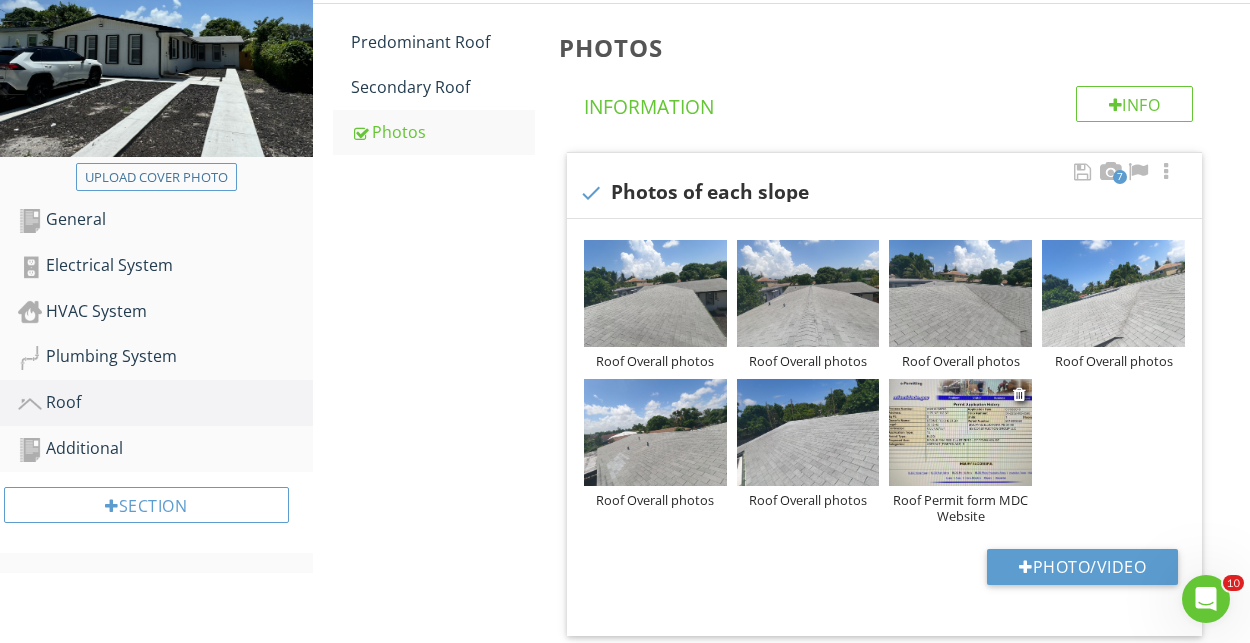 click at bounding box center (960, 432) 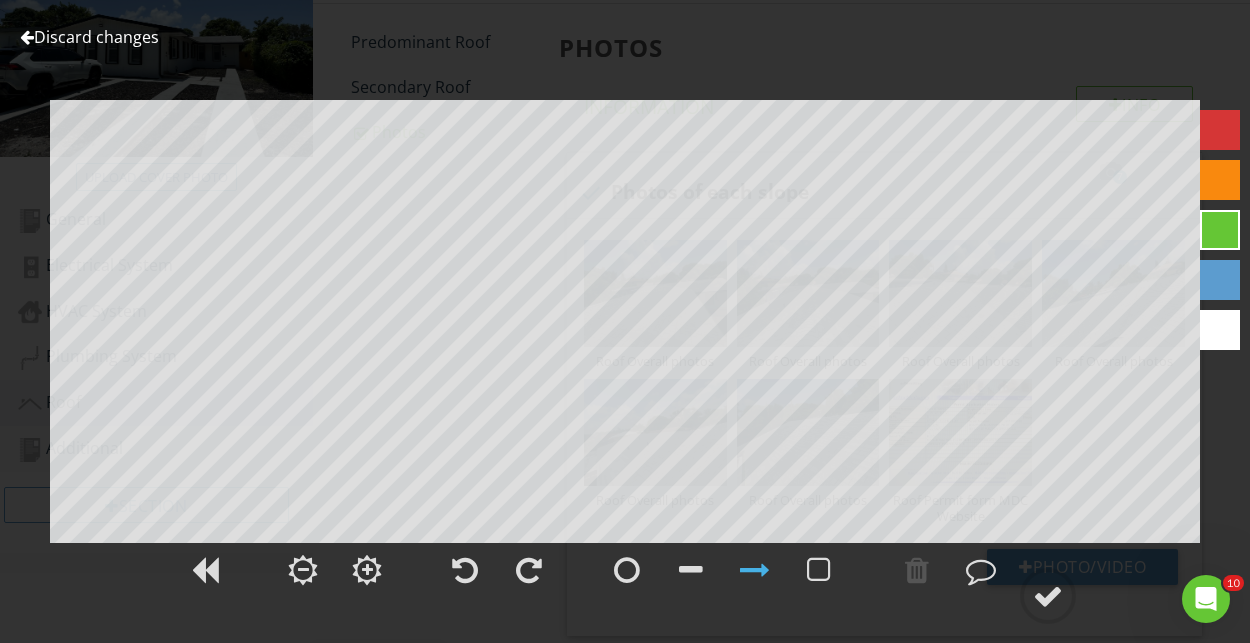 click on "Discard changes" at bounding box center (89, 37) 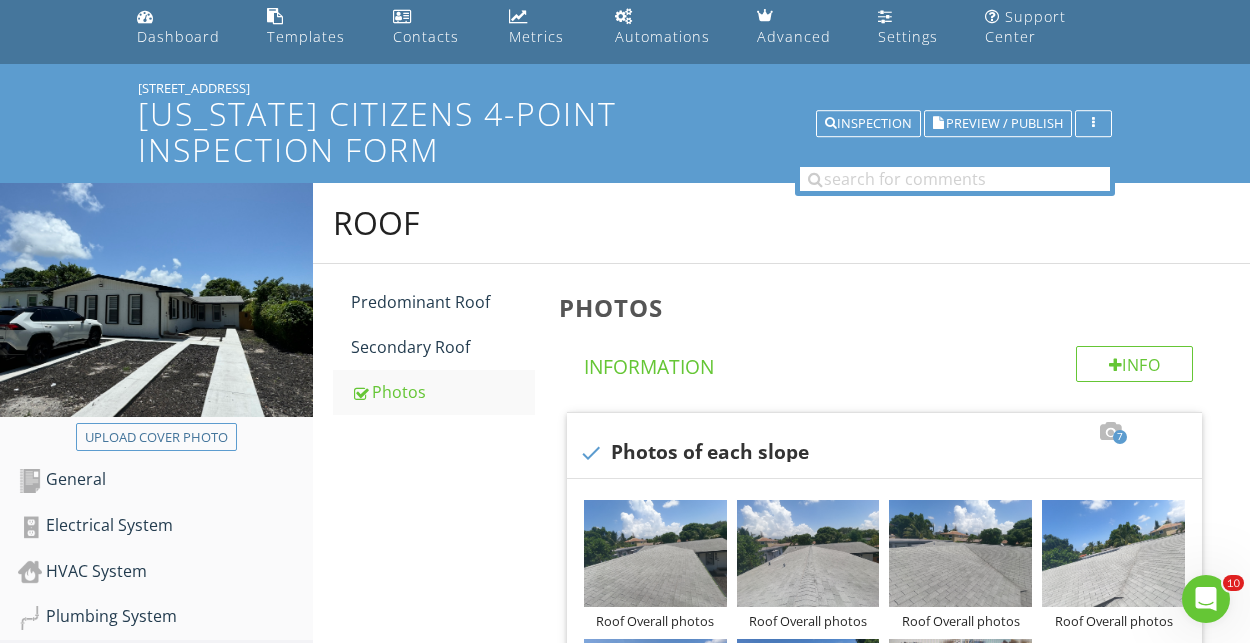 scroll, scrollTop: 0, scrollLeft: 0, axis: both 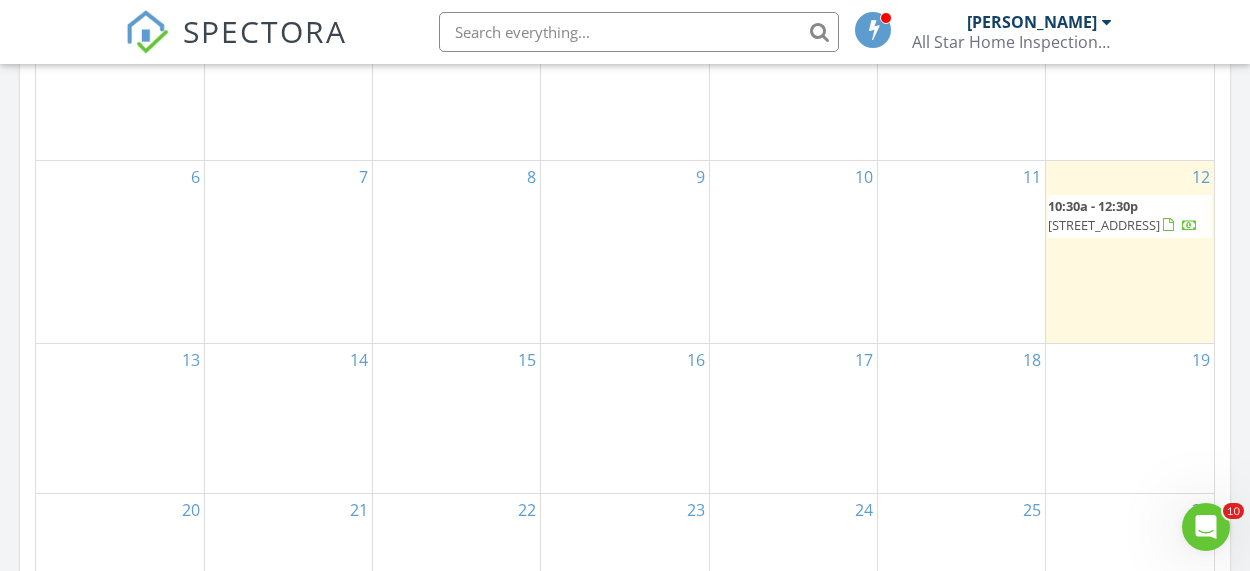 drag, startPoint x: 1091, startPoint y: 194, endPoint x: 1093, endPoint y: 215, distance: 21.095022 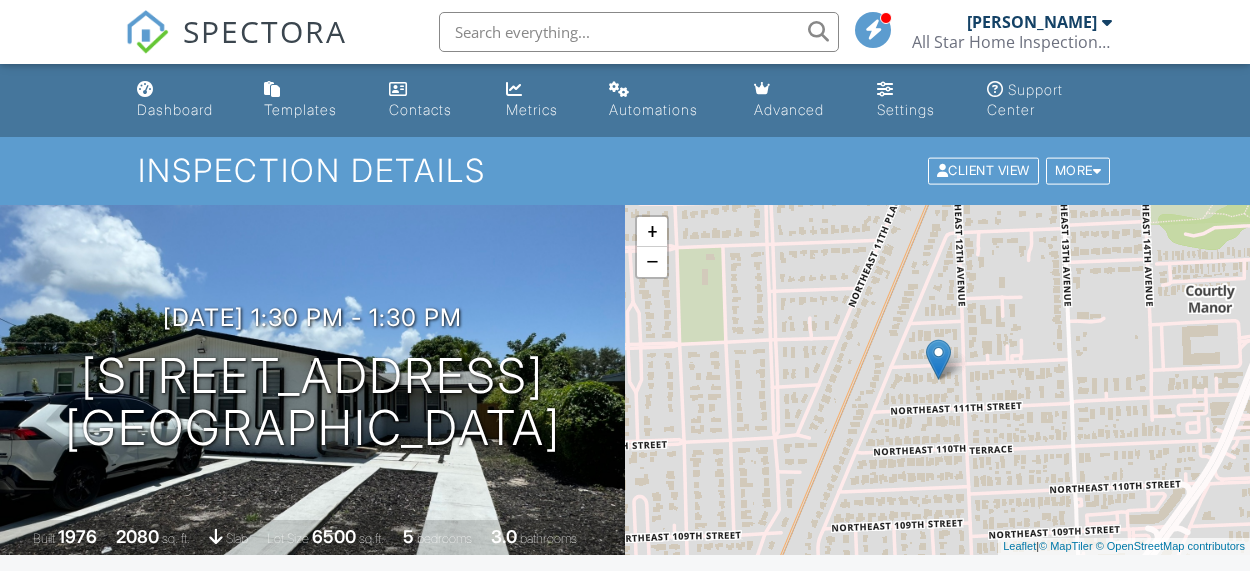 scroll, scrollTop: 628, scrollLeft: 0, axis: vertical 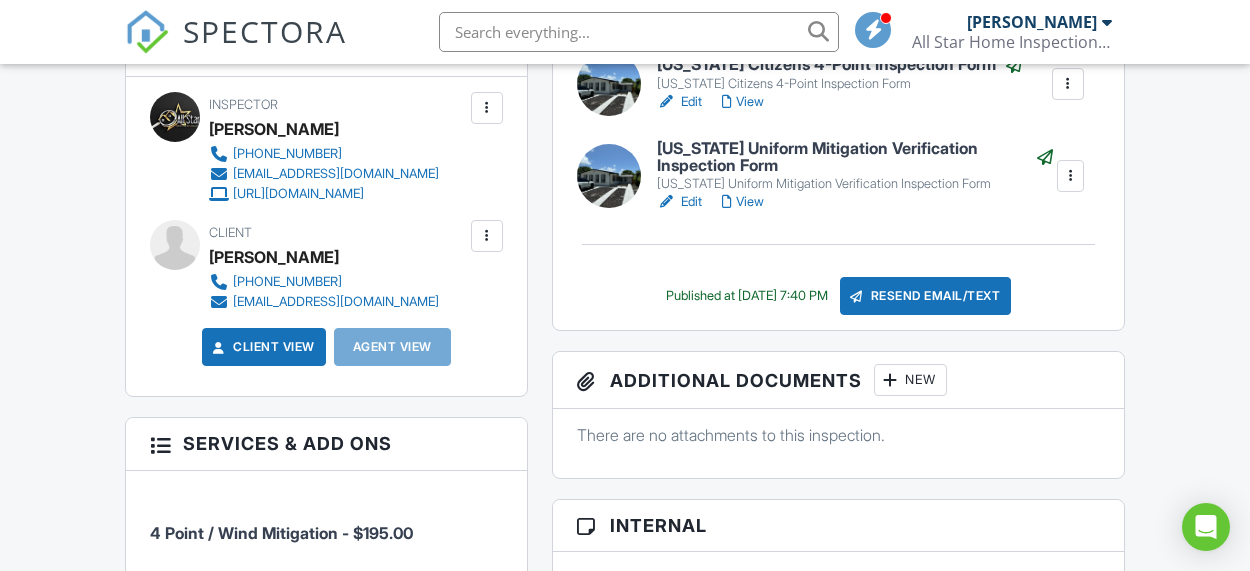 click on "Edit" at bounding box center [679, 202] 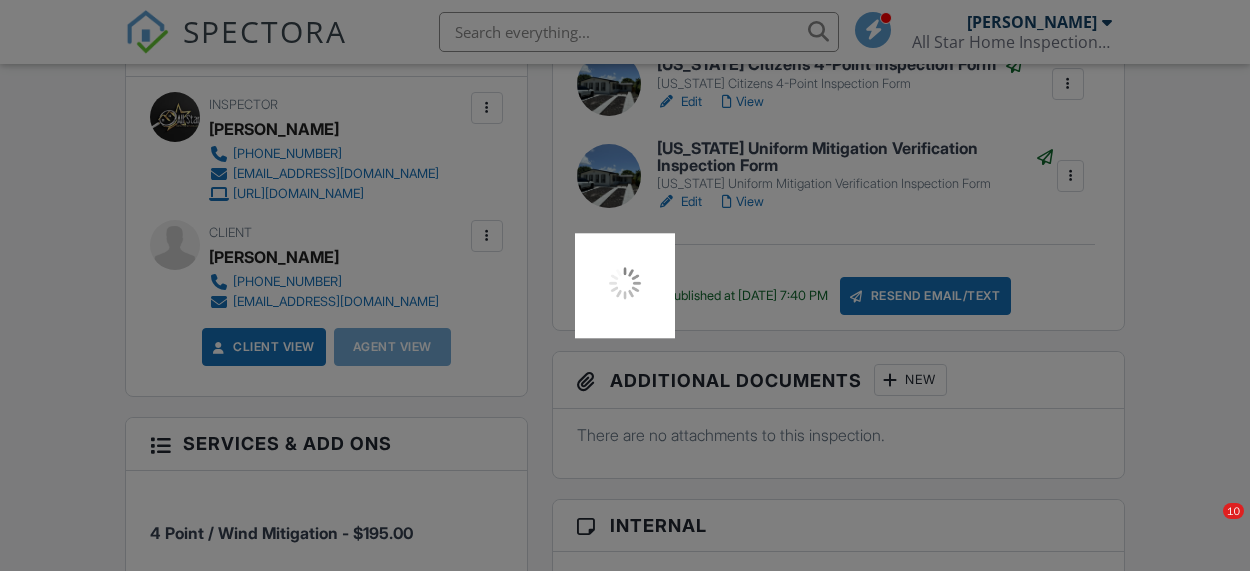 scroll, scrollTop: 628, scrollLeft: 0, axis: vertical 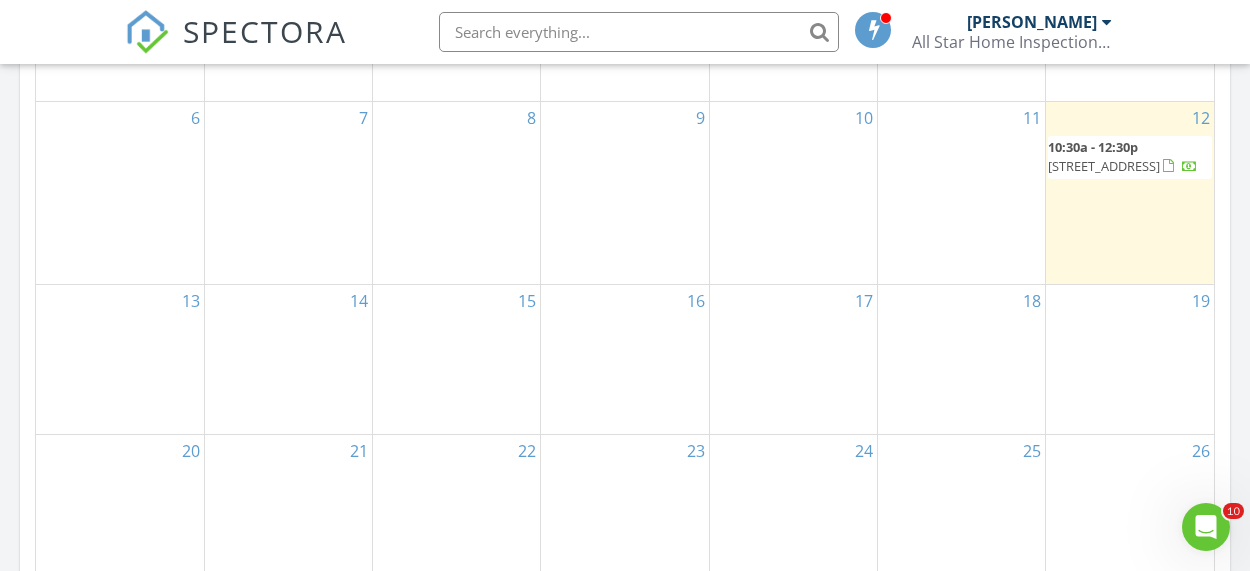 click on "10:30a - 12:30p
1170 NE 112th St, Miami 33161" at bounding box center [1123, 156] 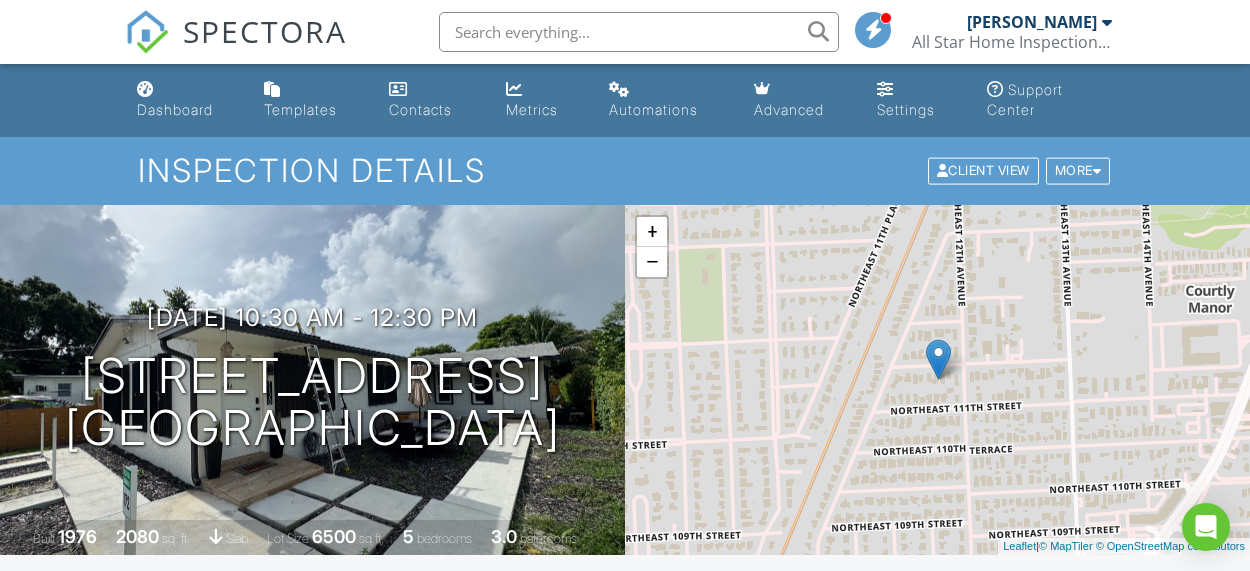 scroll, scrollTop: 463, scrollLeft: 0, axis: vertical 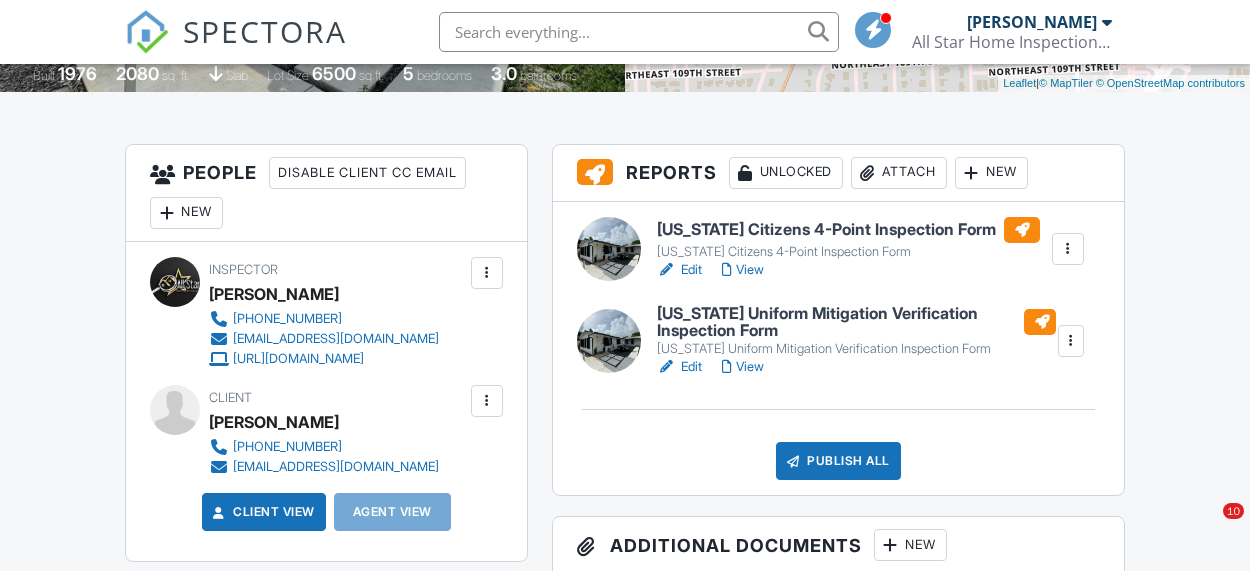 click on "Edit" at bounding box center [679, 270] 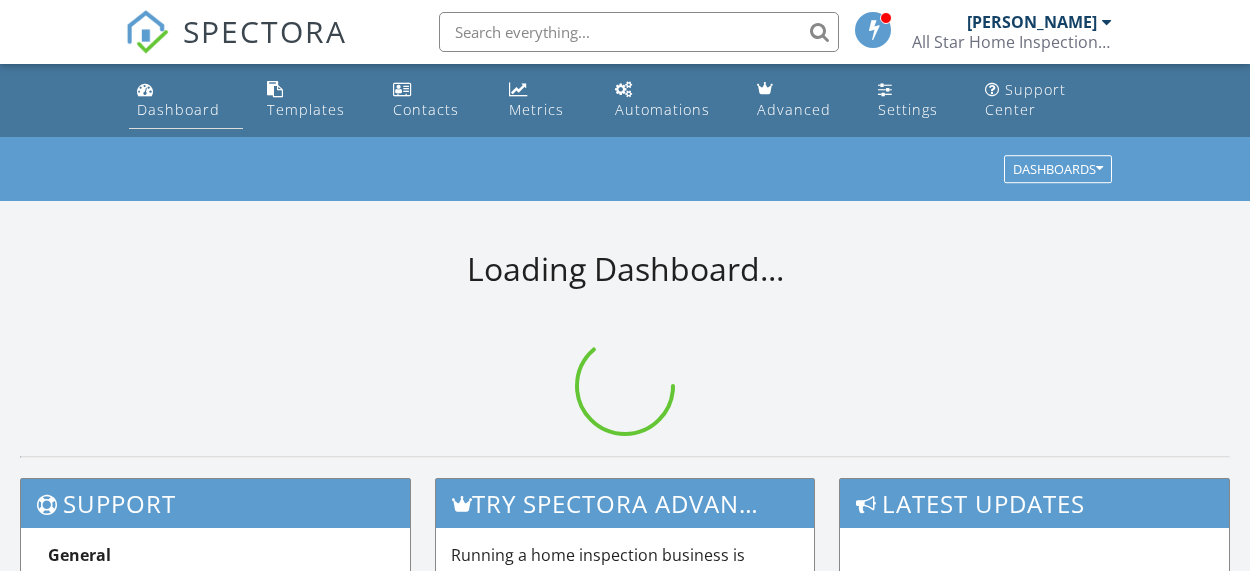 scroll, scrollTop: 0, scrollLeft: 0, axis: both 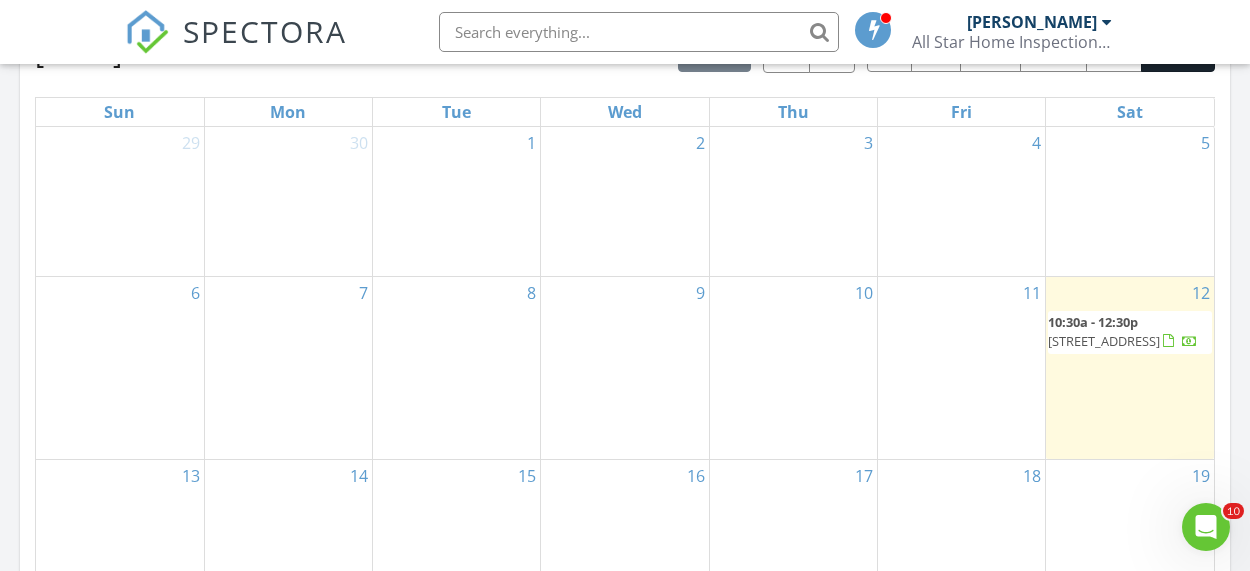 click on "1170 NE 112th St, Miami 33161" at bounding box center [1104, 341] 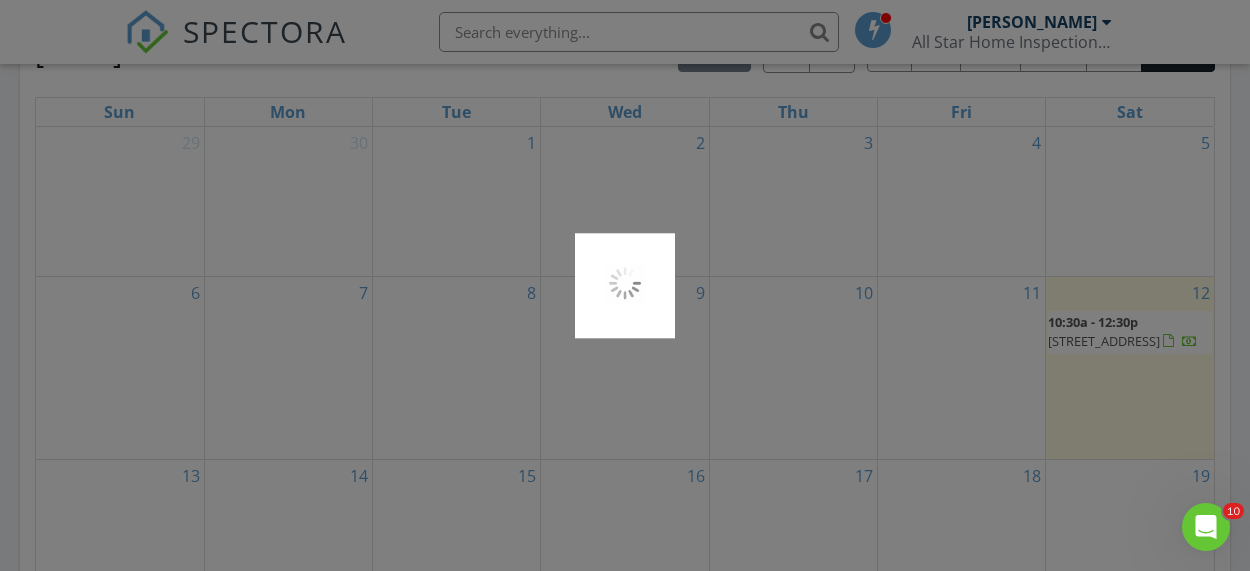 click at bounding box center (625, 285) 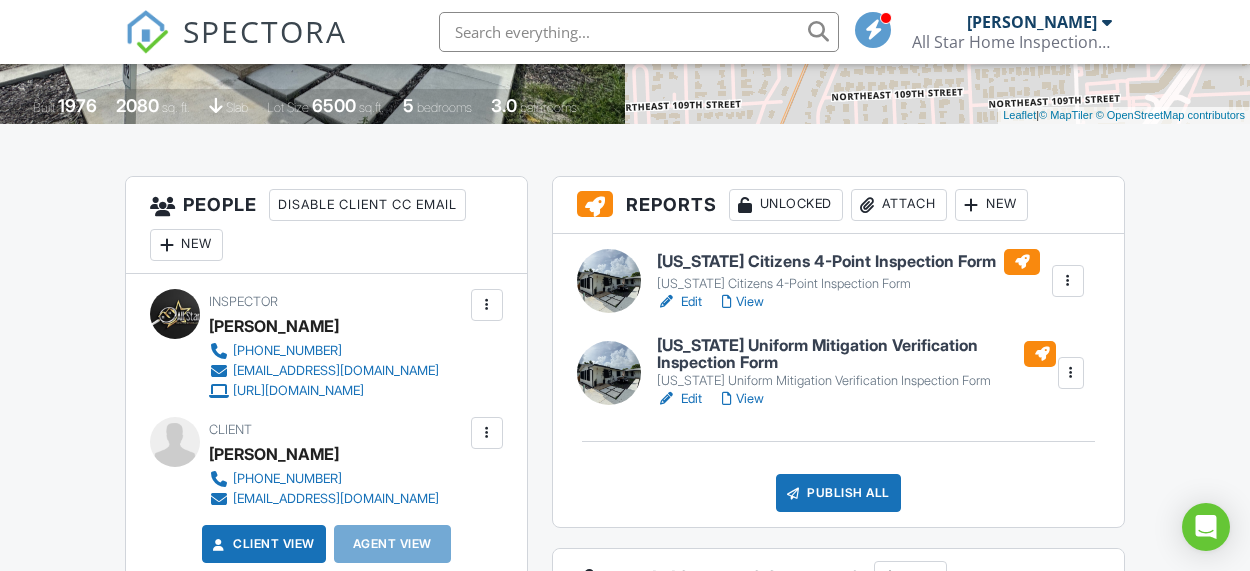 scroll, scrollTop: 431, scrollLeft: 0, axis: vertical 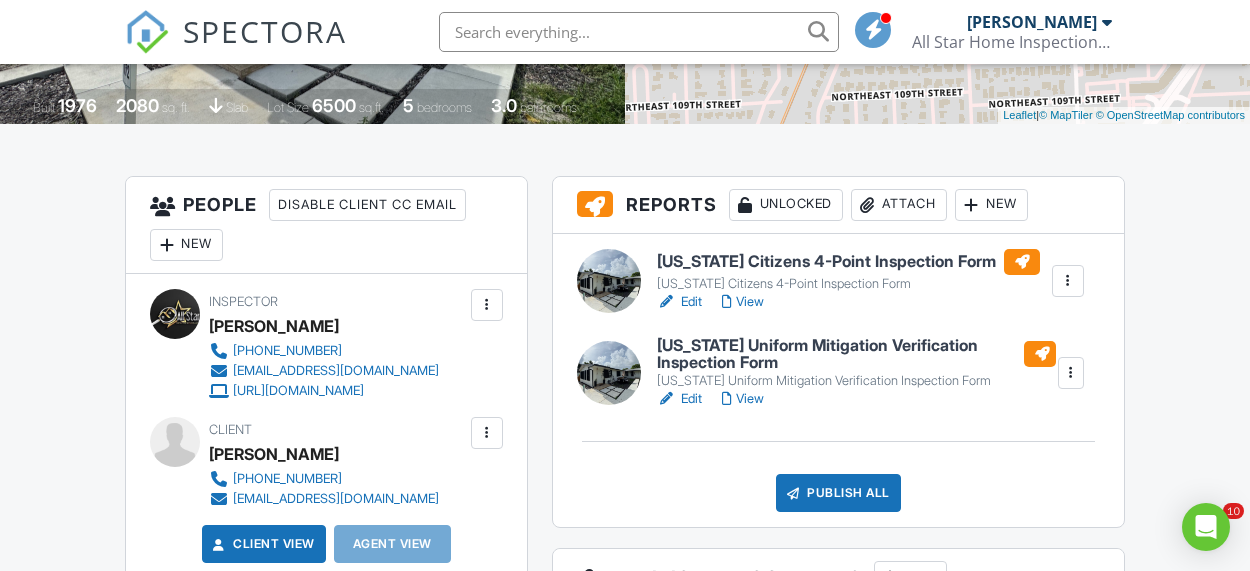 click on "Edit" at bounding box center (679, 399) 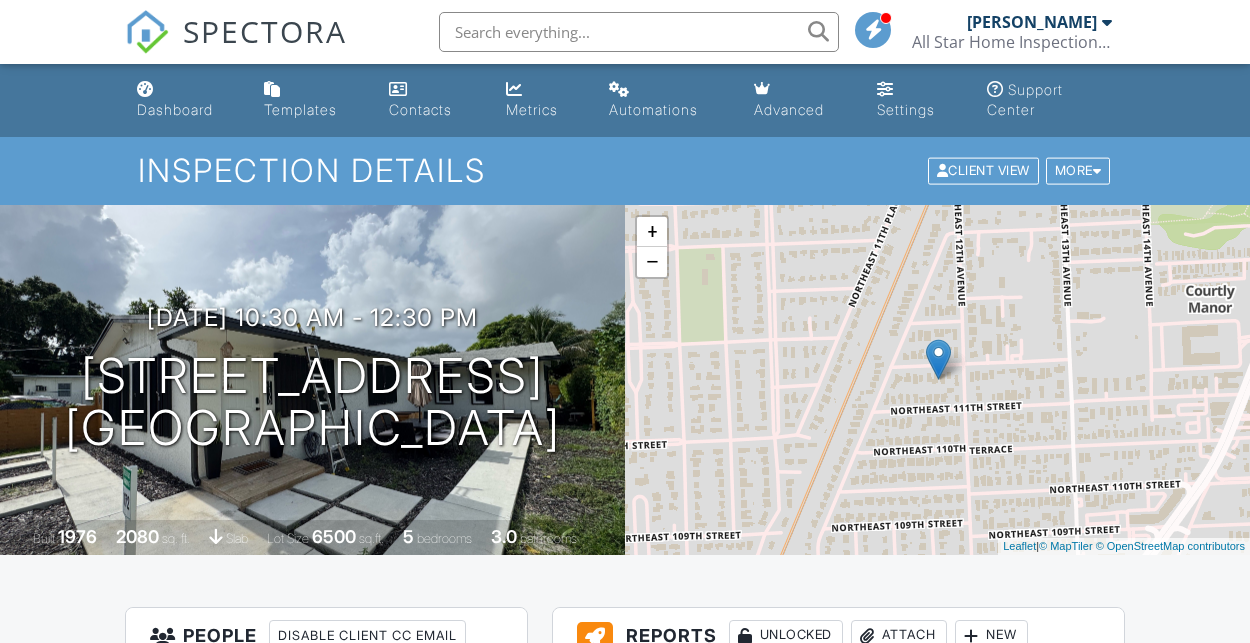 scroll, scrollTop: 385, scrollLeft: 0, axis: vertical 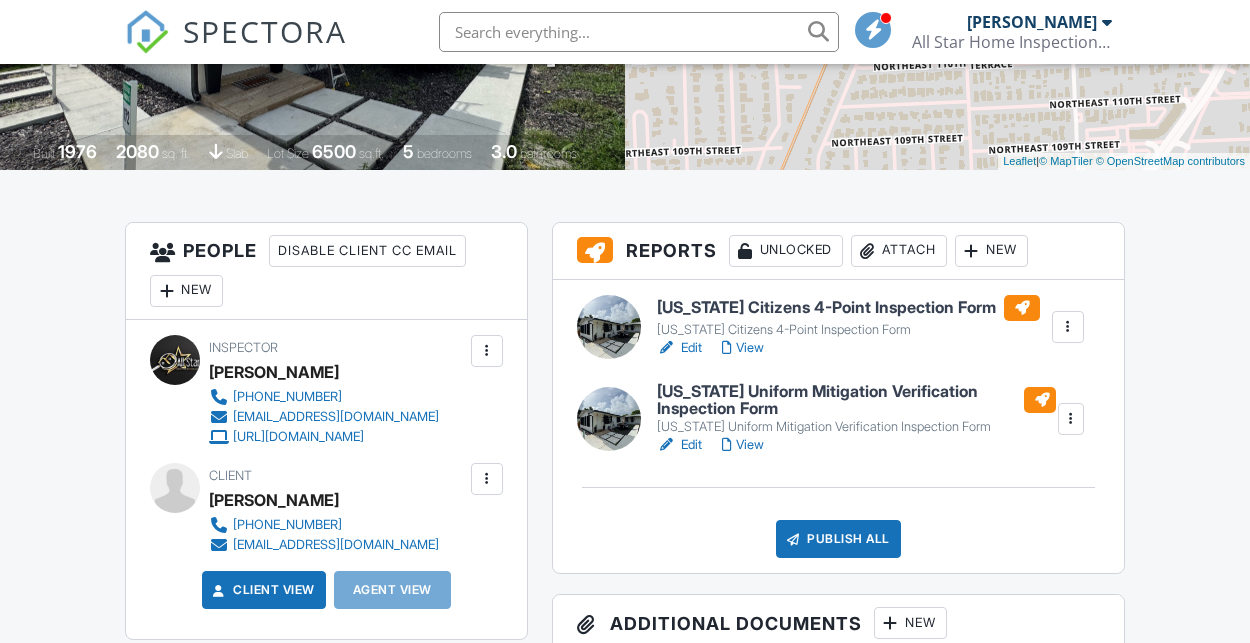 click on "View" at bounding box center (743, 445) 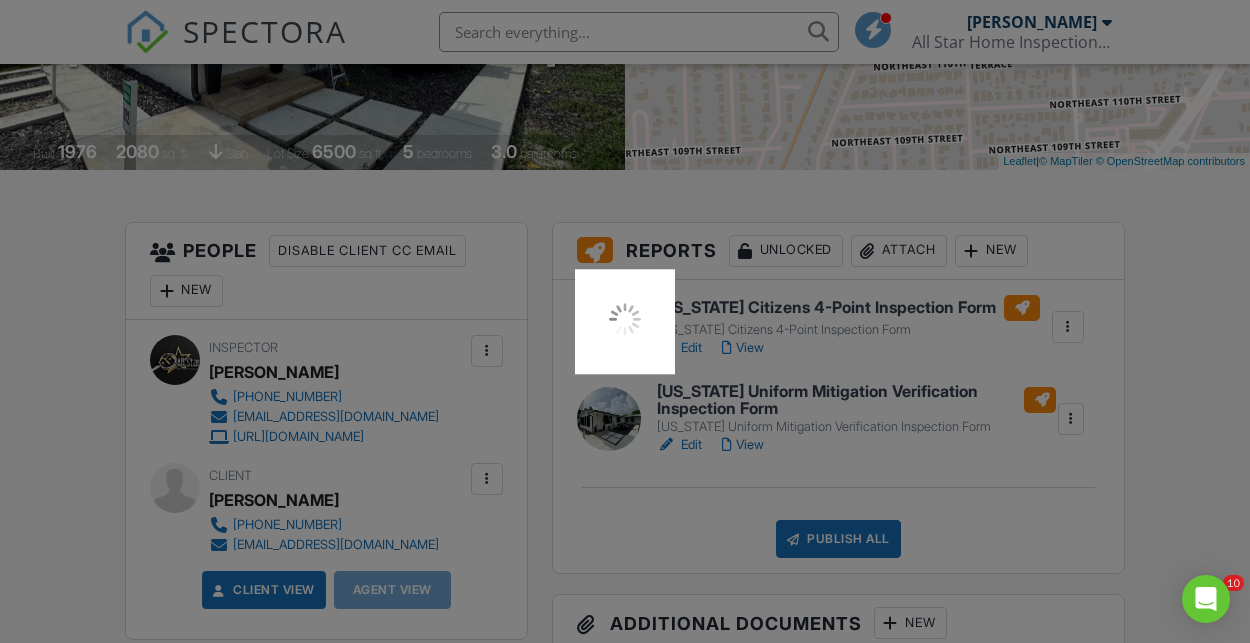 scroll, scrollTop: 385, scrollLeft: 0, axis: vertical 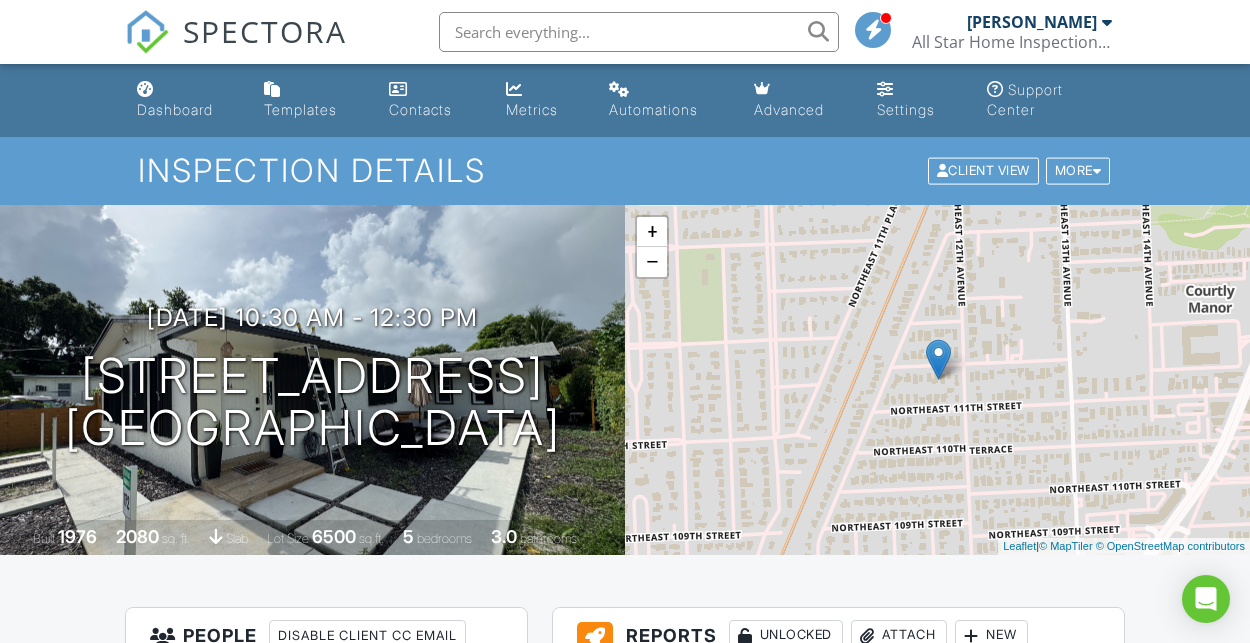 click at bounding box center (625, 321) 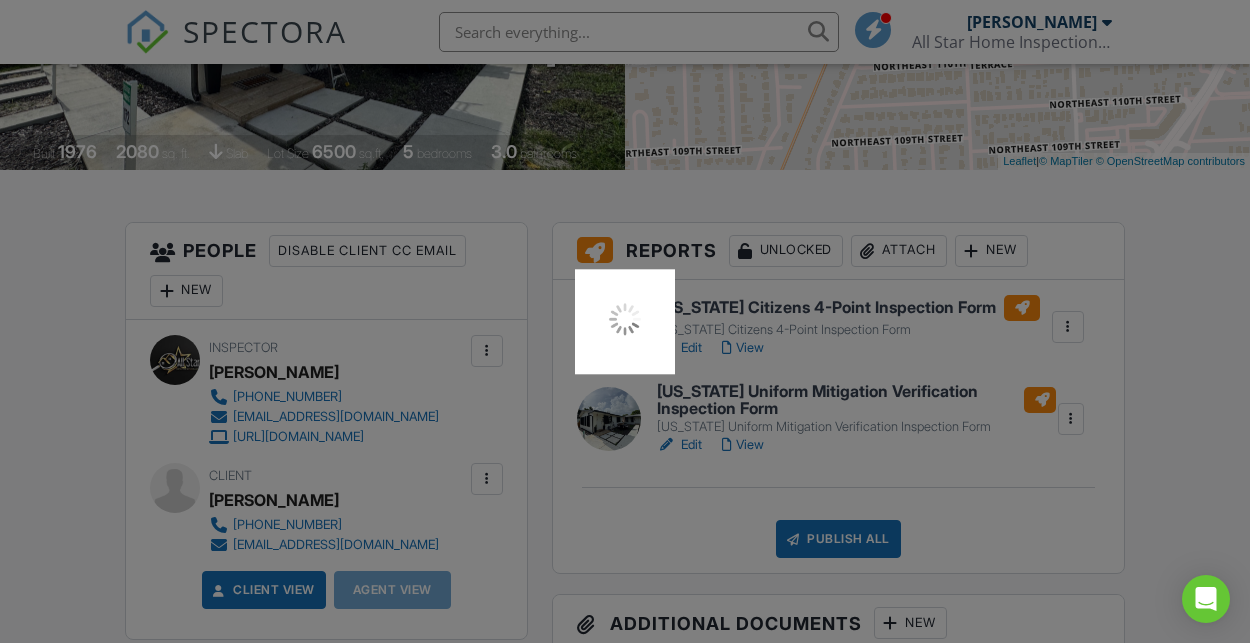 scroll, scrollTop: 0, scrollLeft: 0, axis: both 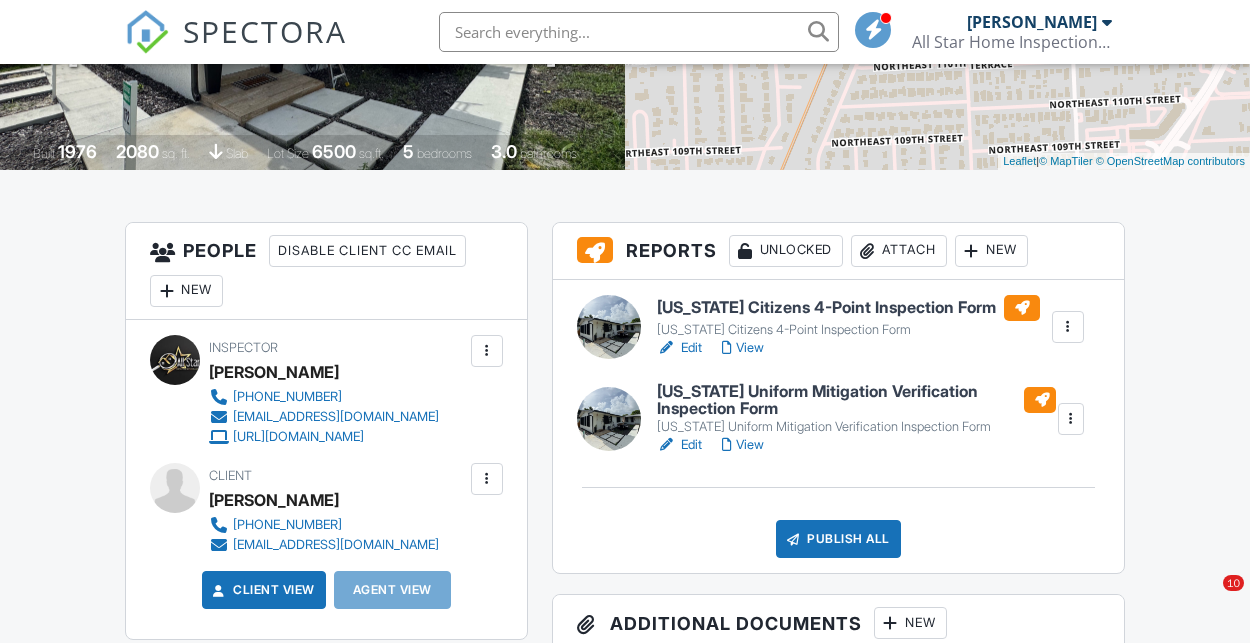 click on "Publish All" at bounding box center [838, 539] 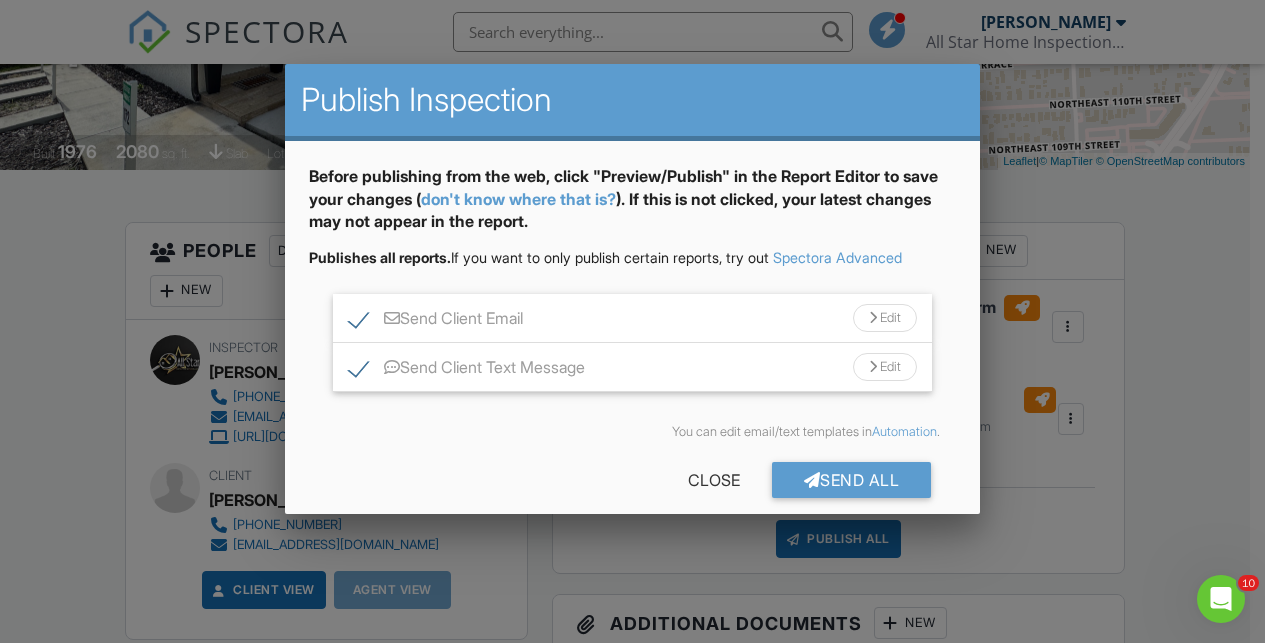 scroll, scrollTop: 0, scrollLeft: 0, axis: both 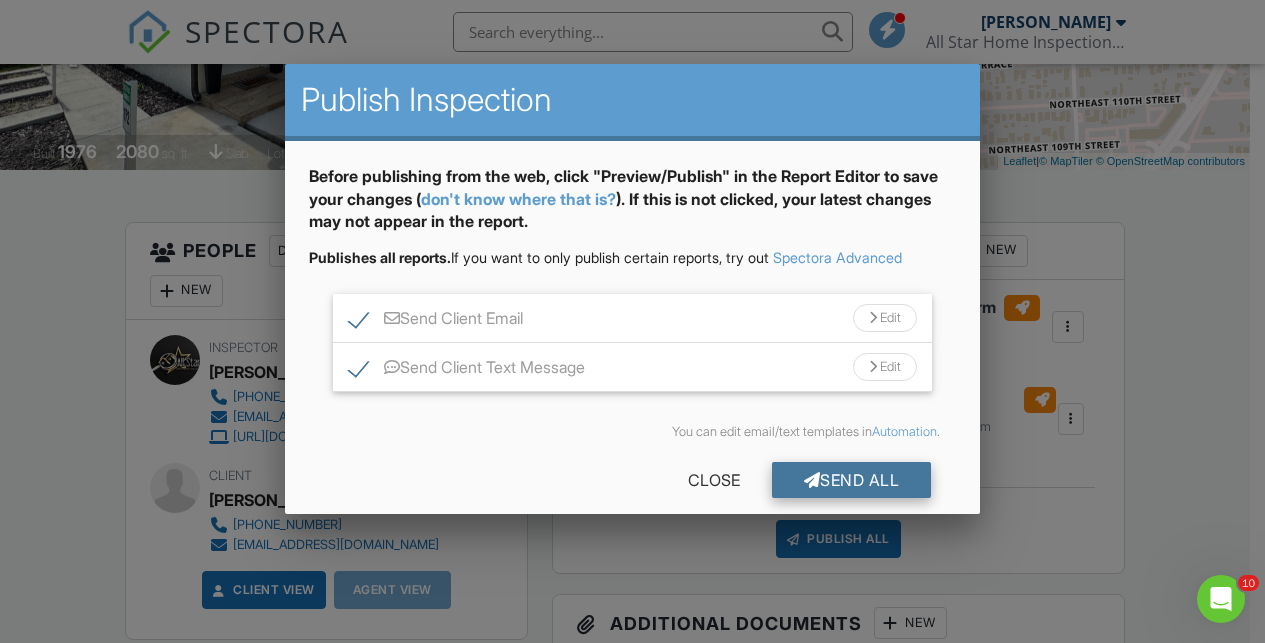 click on "Send All" at bounding box center (852, 480) 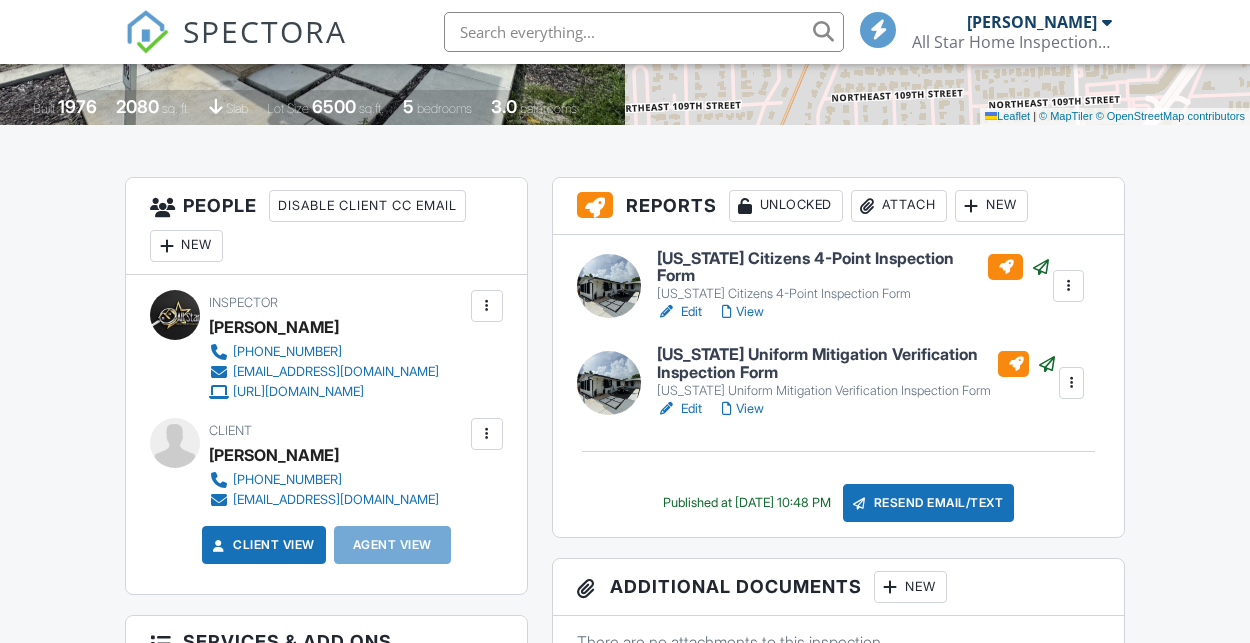 scroll, scrollTop: 0, scrollLeft: 0, axis: both 